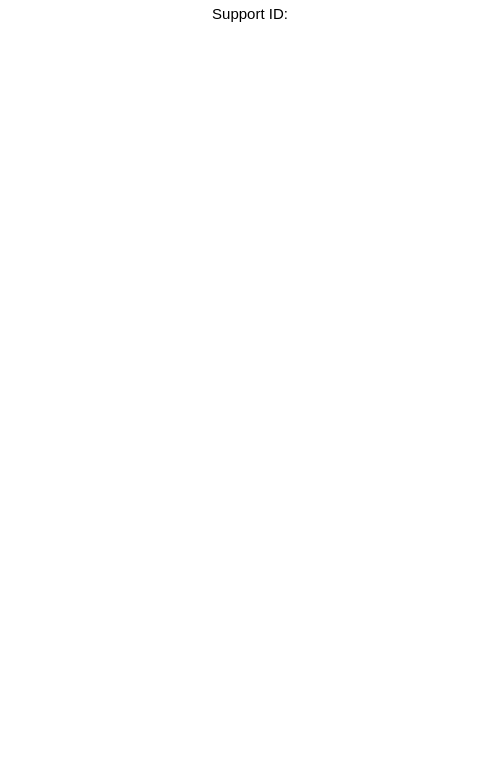scroll, scrollTop: 0, scrollLeft: 0, axis: both 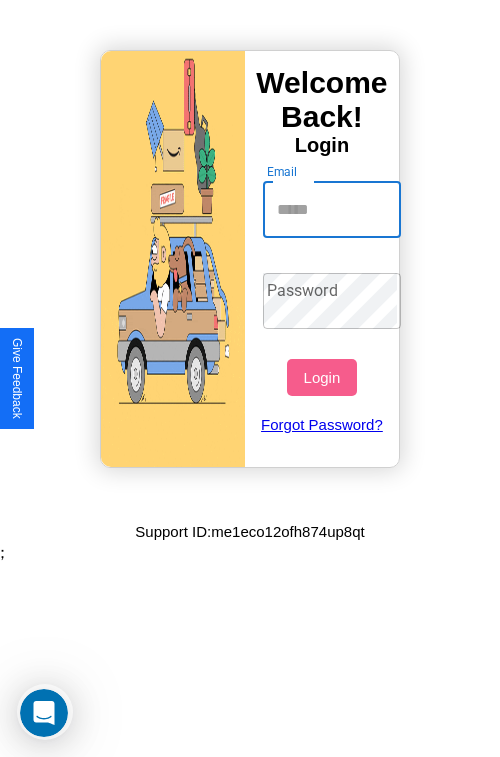 click on "Email" at bounding box center [332, 210] 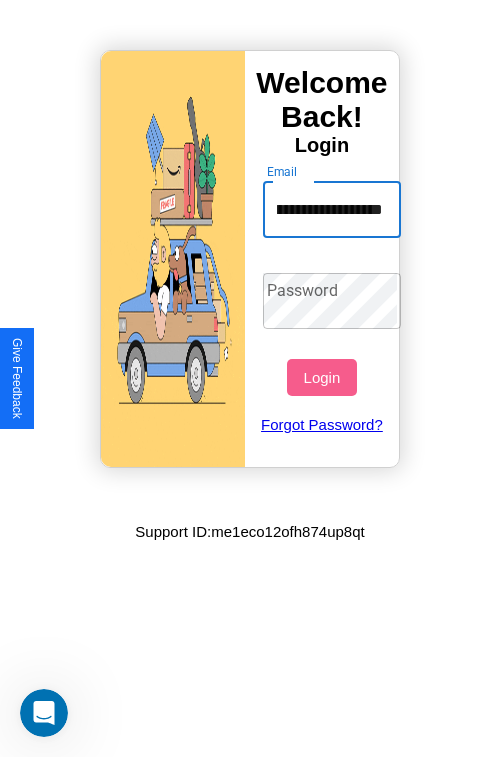 scroll, scrollTop: 0, scrollLeft: 106, axis: horizontal 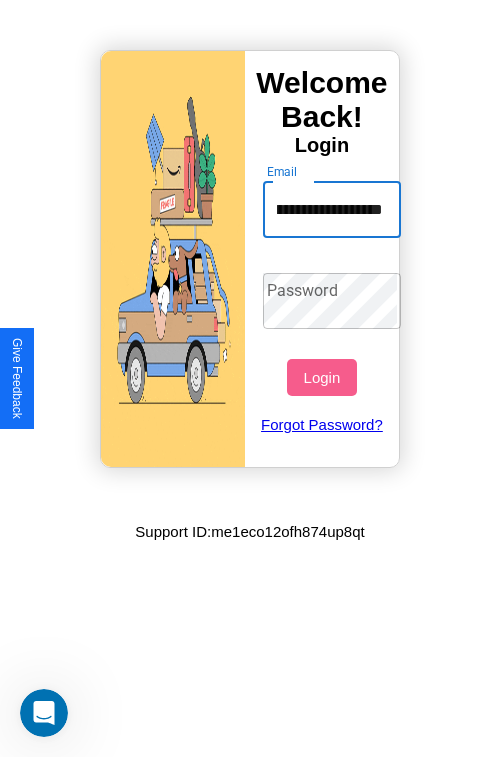 type on "**********" 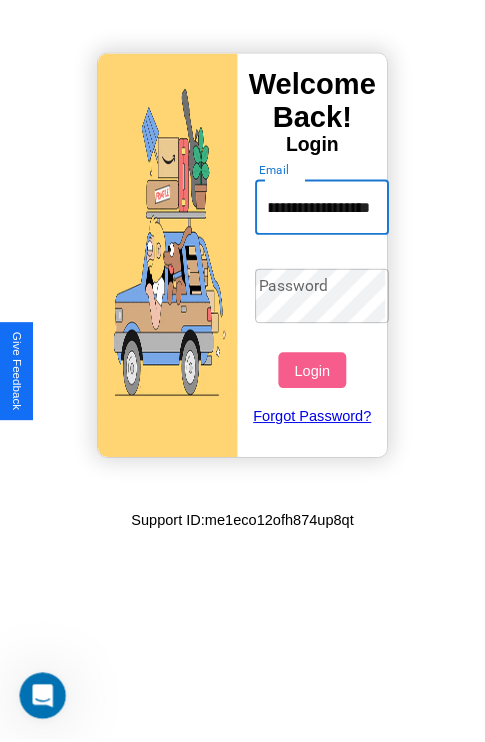 scroll, scrollTop: 0, scrollLeft: 0, axis: both 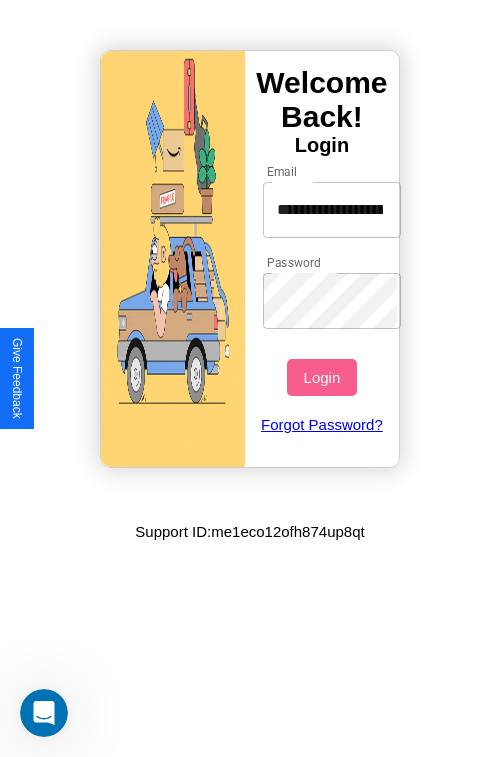 click on "Login" at bounding box center (321, 377) 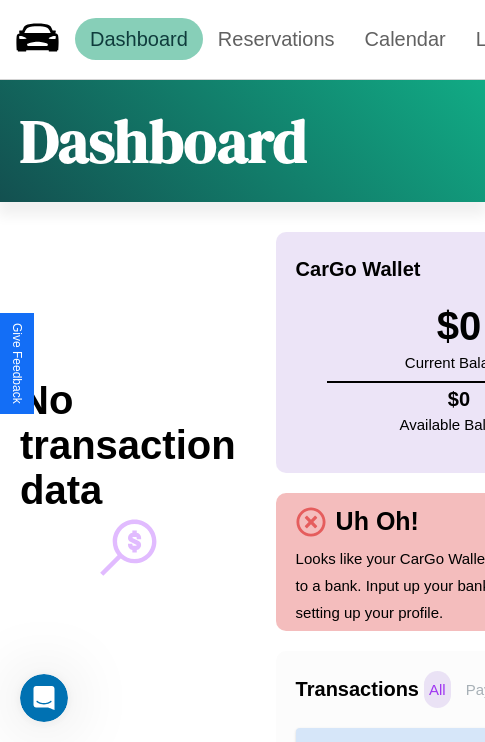 scroll, scrollTop: 0, scrollLeft: 0, axis: both 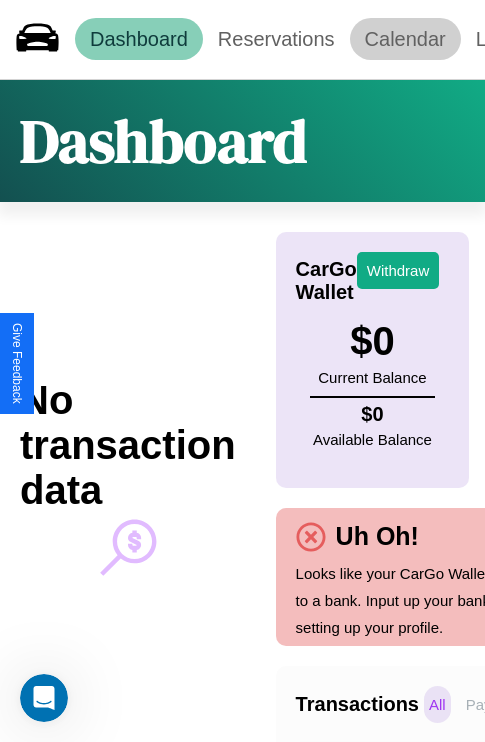 click on "Calendar" at bounding box center [405, 39] 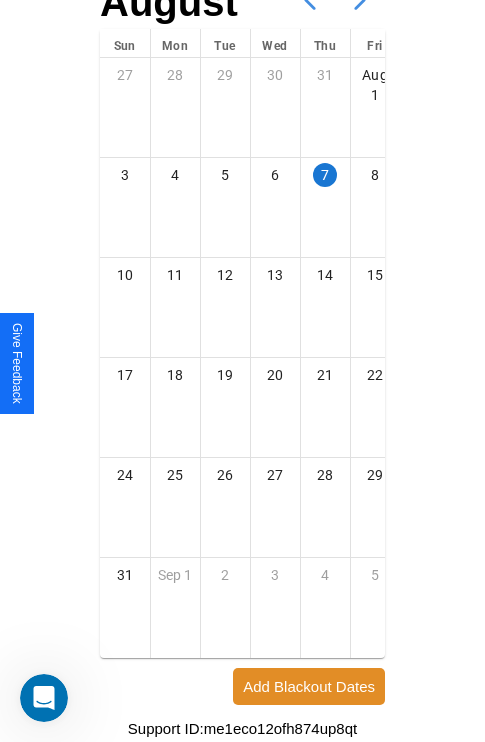 scroll, scrollTop: 242, scrollLeft: 0, axis: vertical 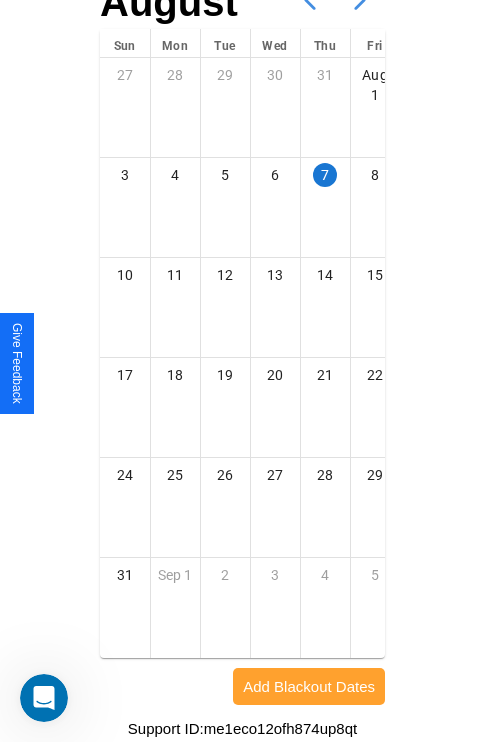 click on "Add Blackout Dates" at bounding box center (309, 686) 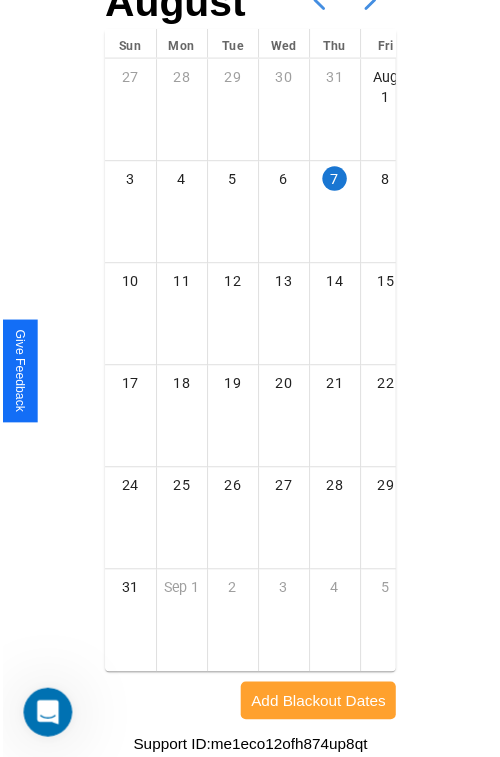 scroll, scrollTop: 227, scrollLeft: 0, axis: vertical 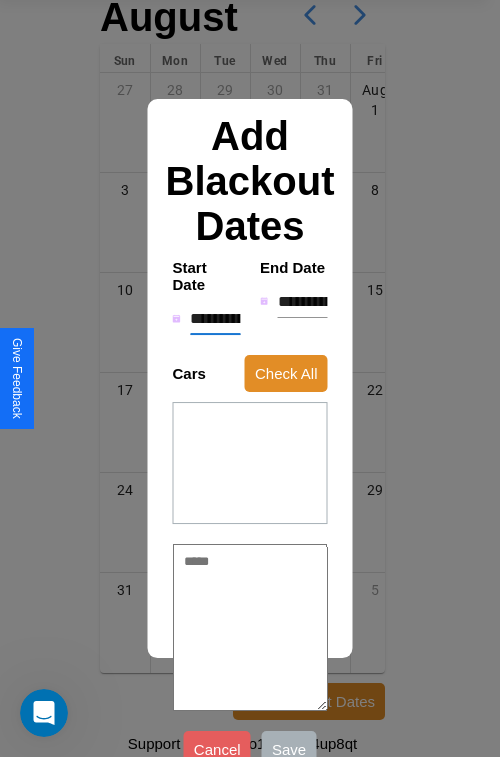 click on "**********" at bounding box center [215, 319] 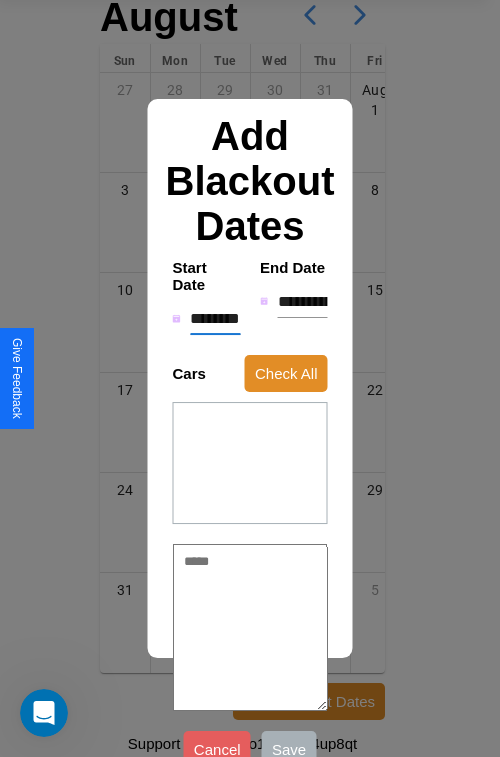 type on "*" 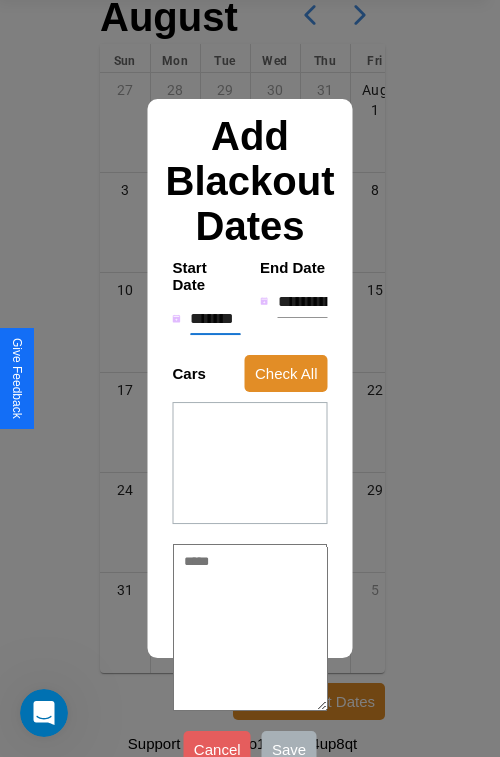 type on "*" 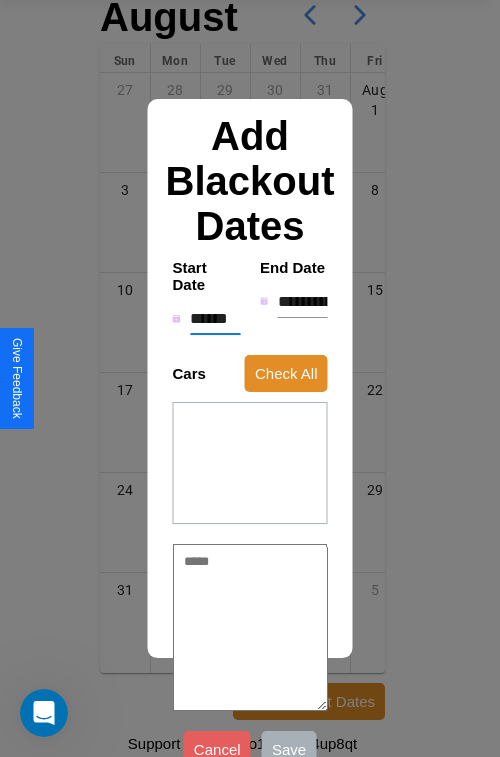 type on "*" 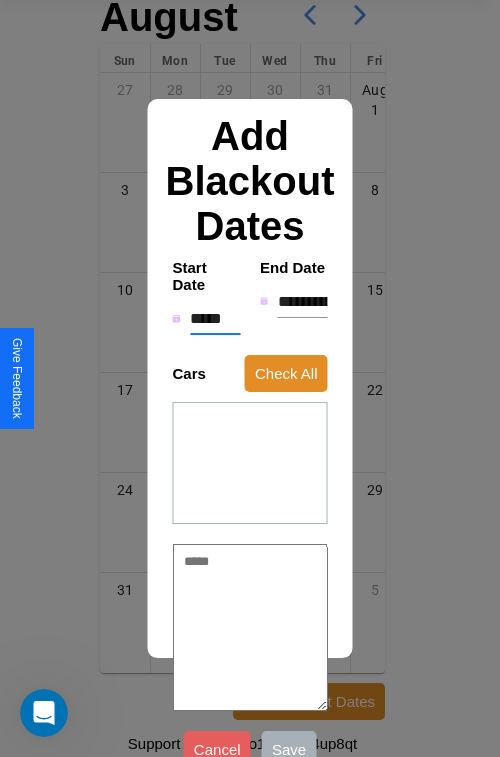 type on "*" 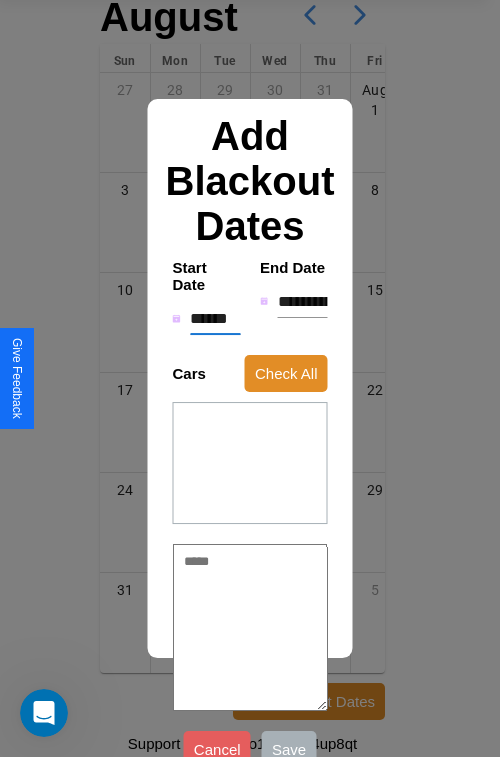 type on "*" 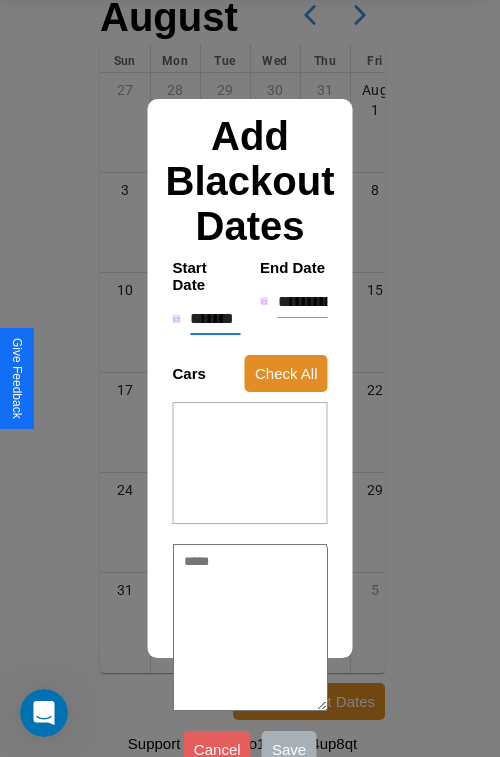type on "*" 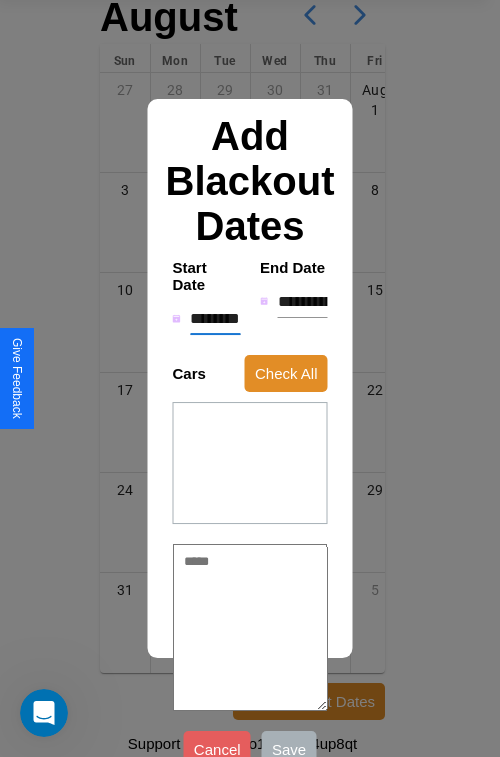 type on "*" 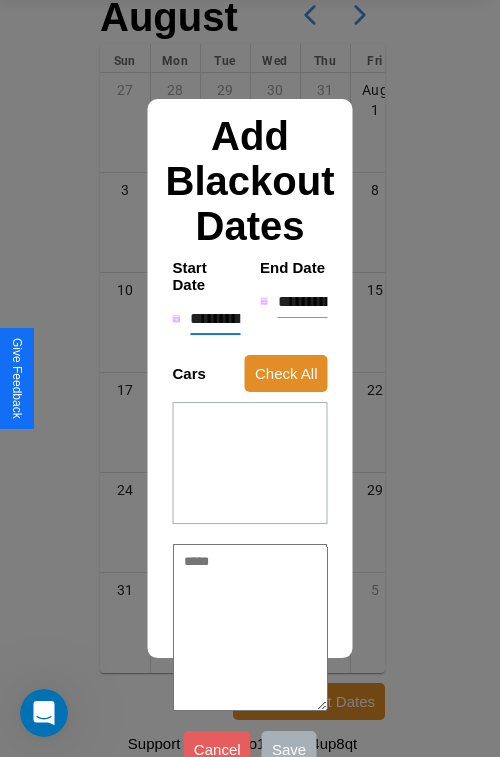 type on "*" 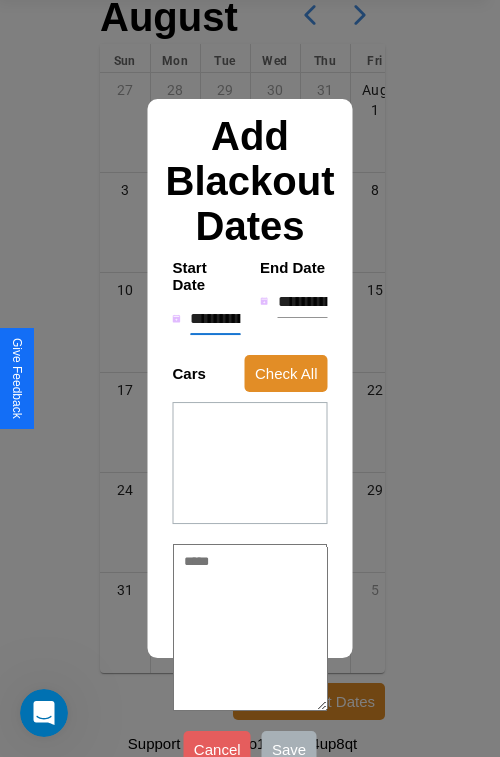 type on "*" 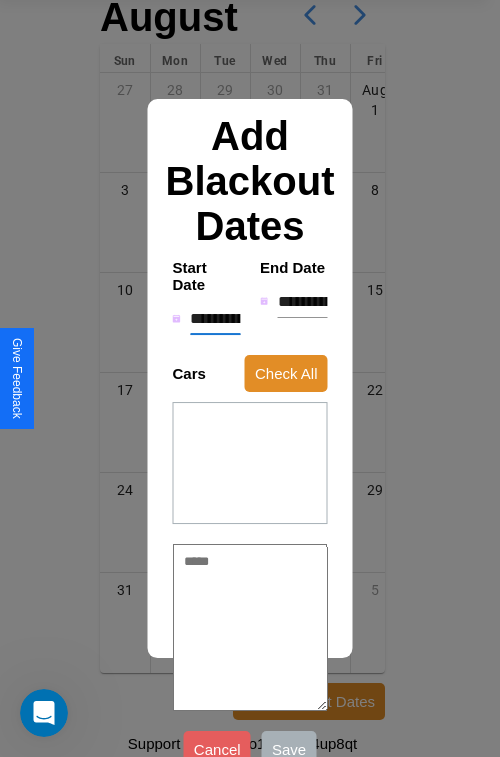 type on "*" 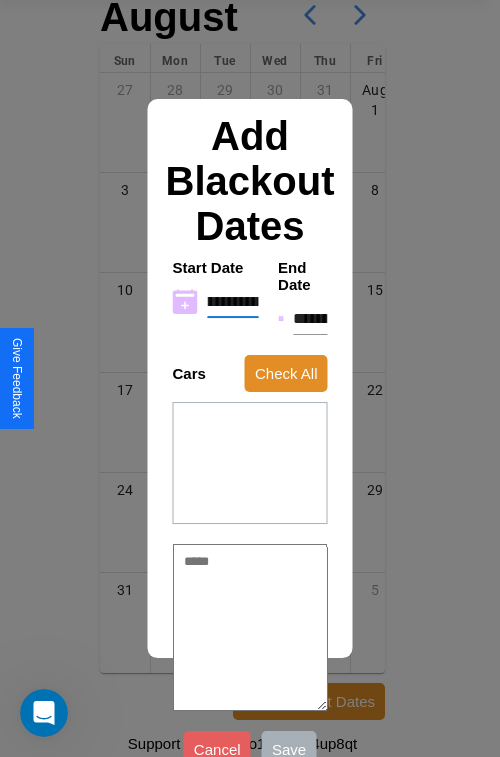 type on "**********" 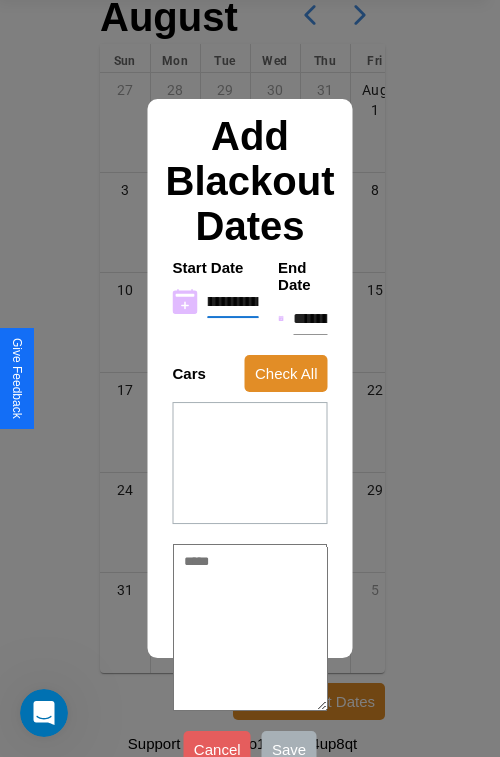 type on "*" 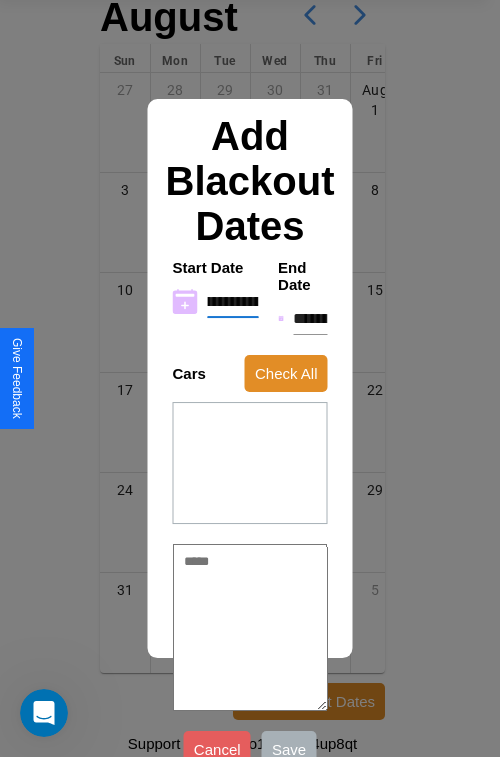 type on "**********" 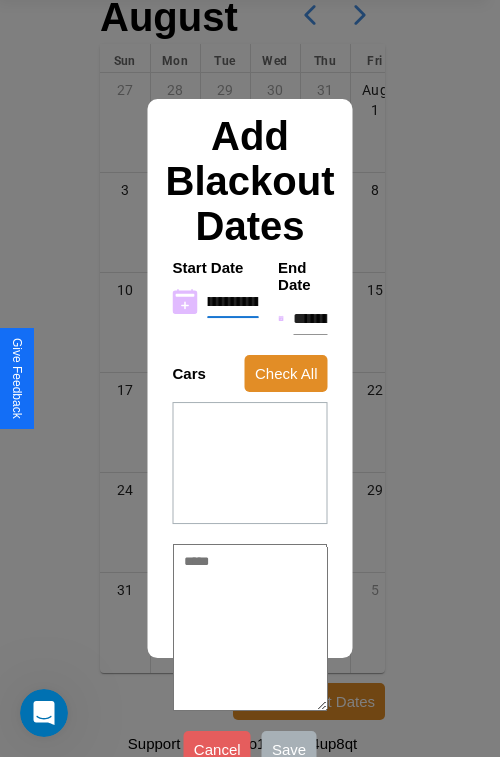 type on "*" 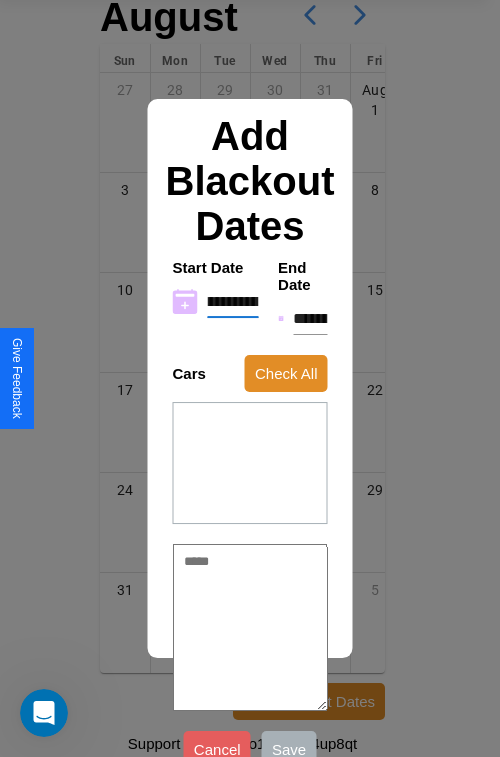 type on "**********" 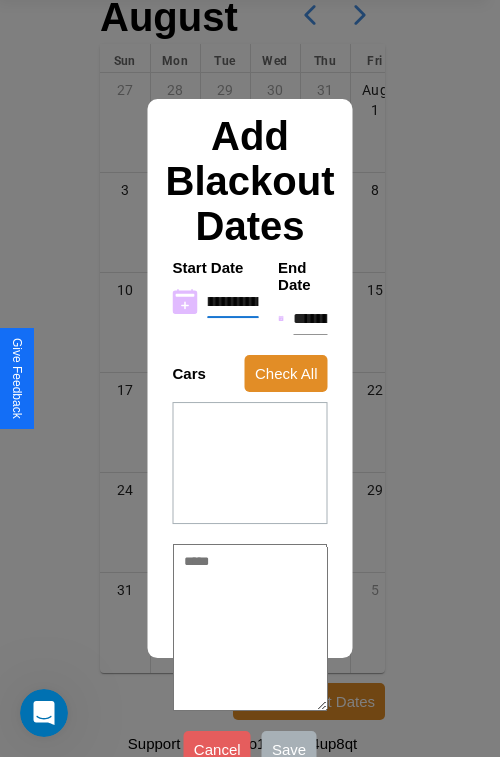 type on "*" 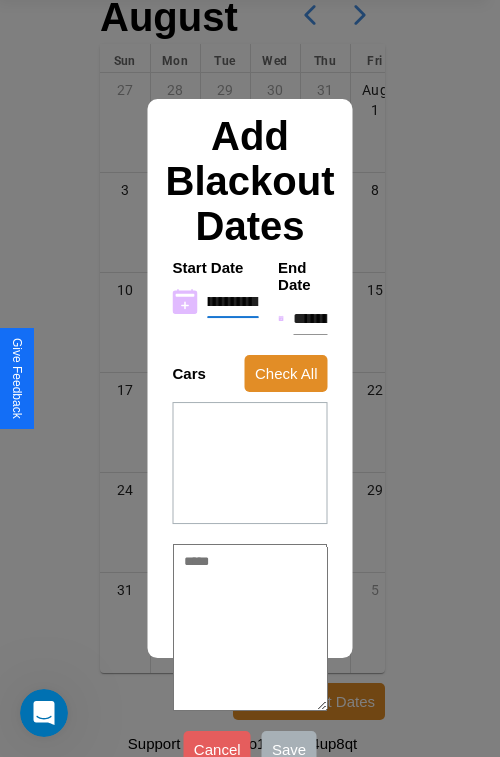 type on "**********" 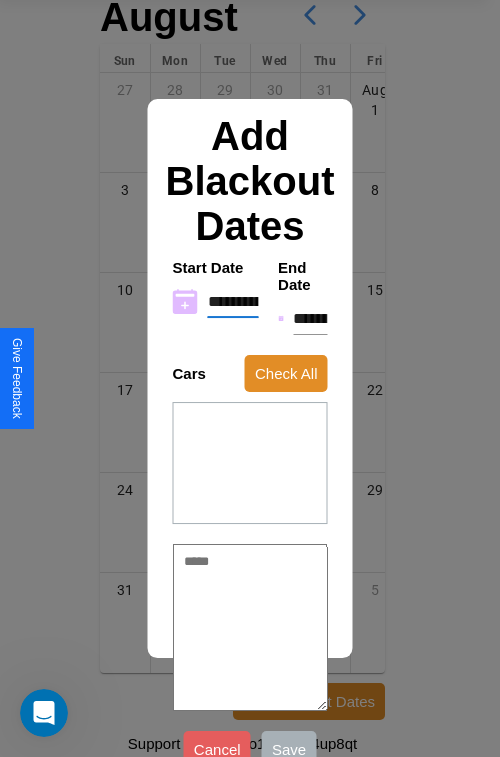 click on "**********" at bounding box center (310, 319) 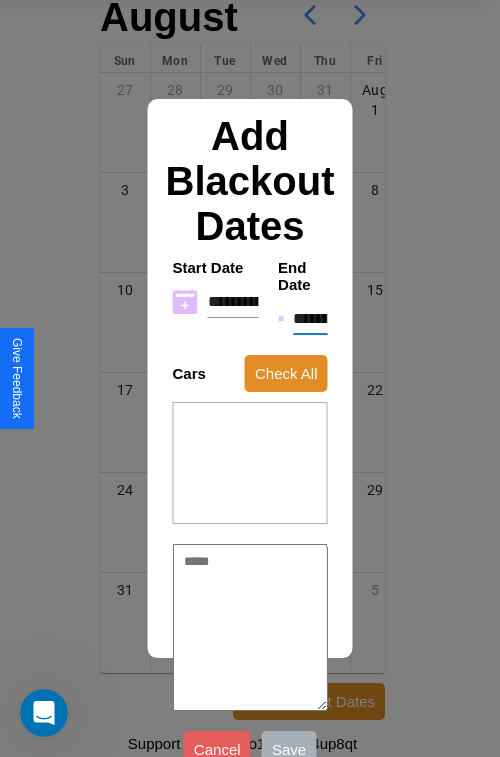 type on "********" 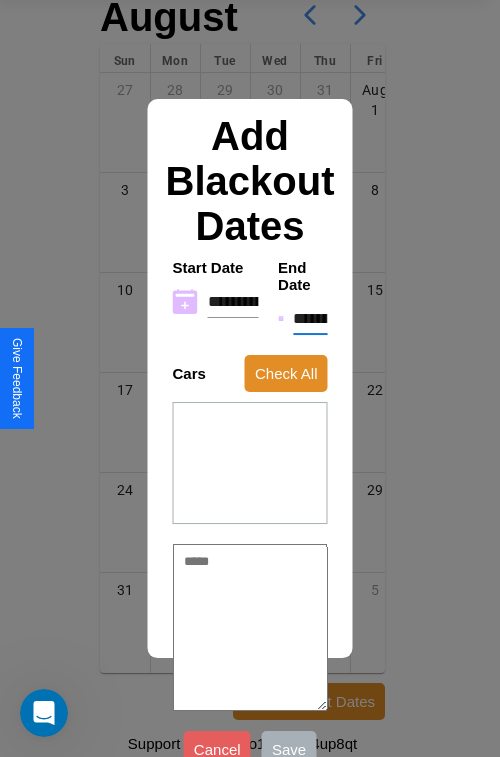 type on "*" 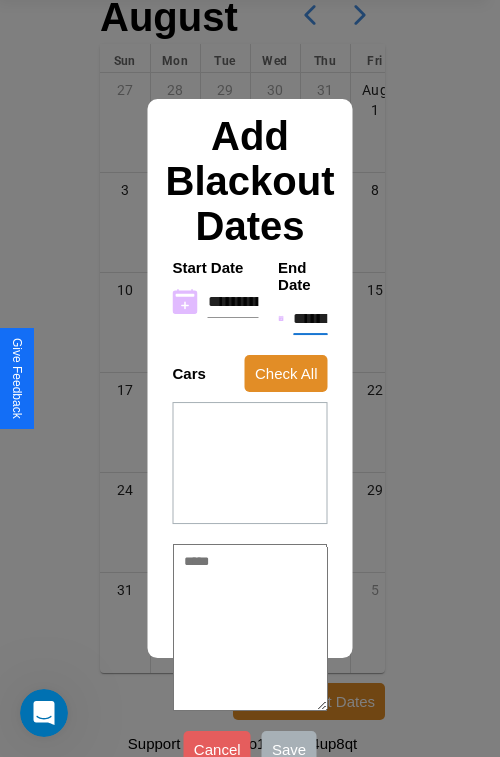 type on "*" 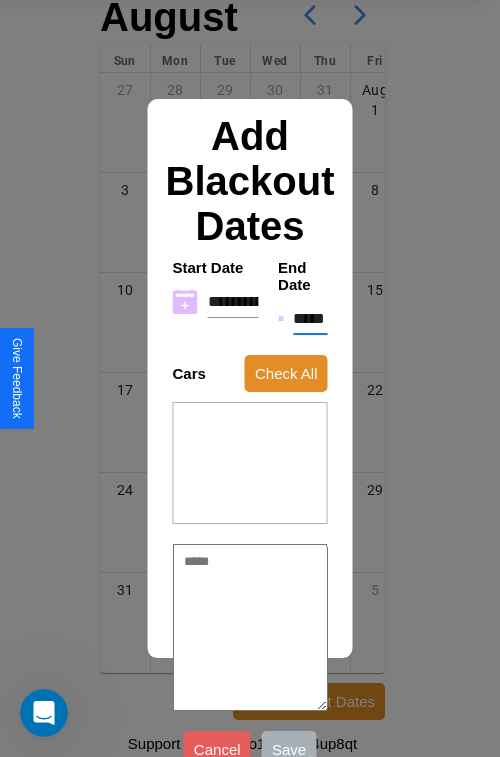 type on "*" 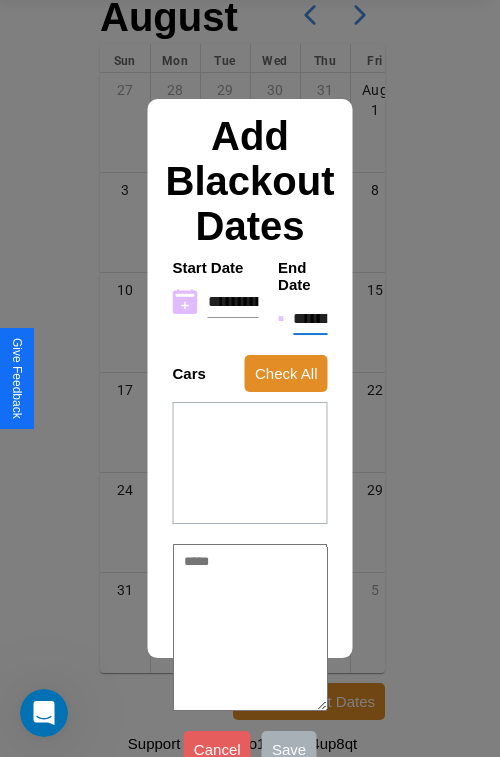 type on "*" 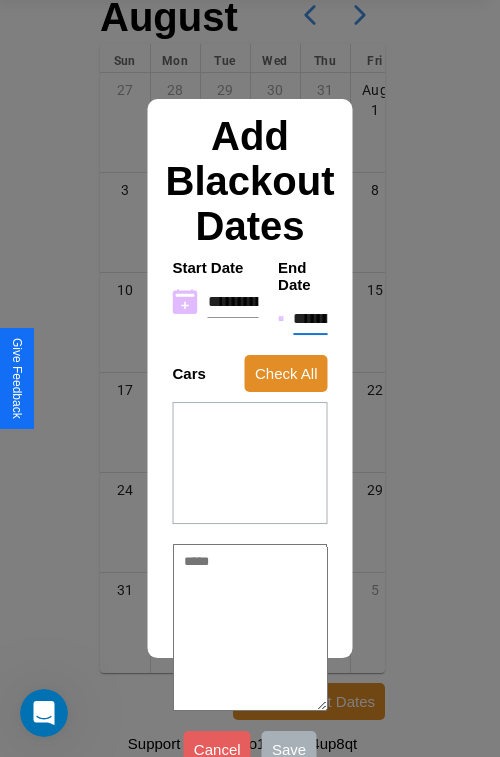 type on "*" 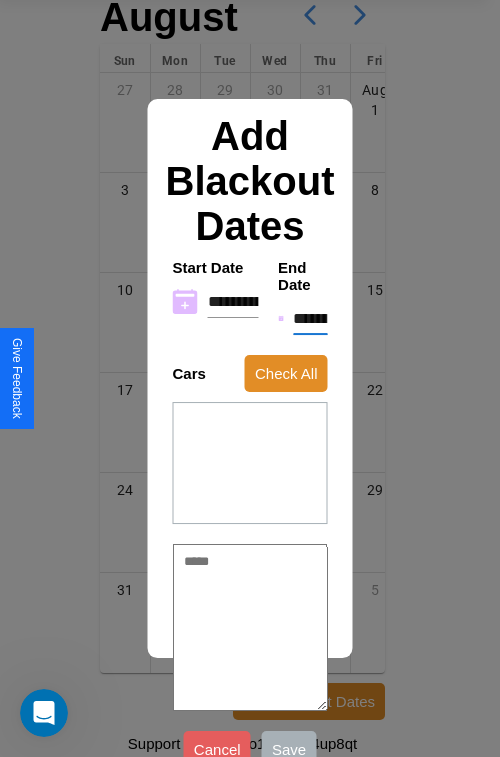 type on "*" 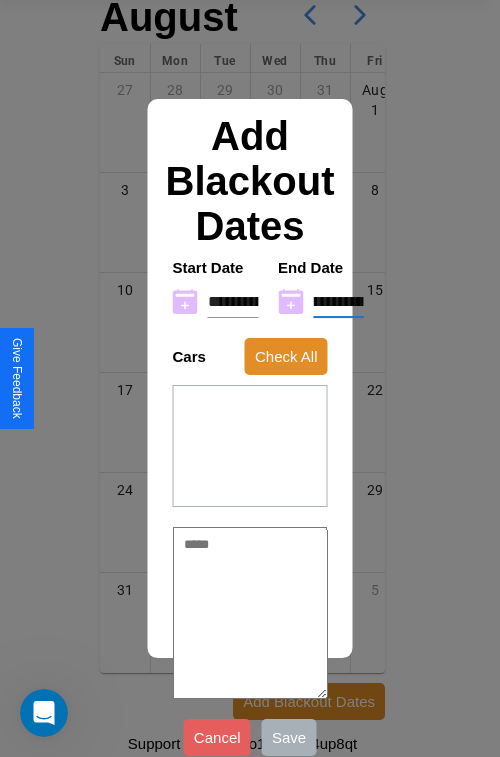 type on "**********" 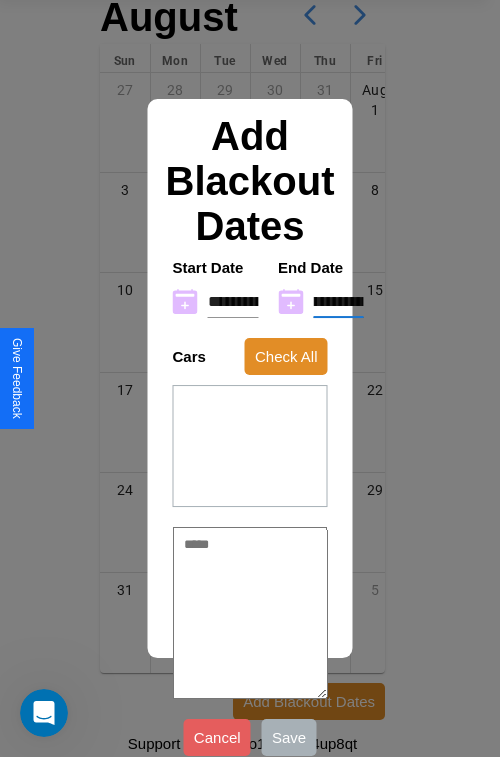 type on "*" 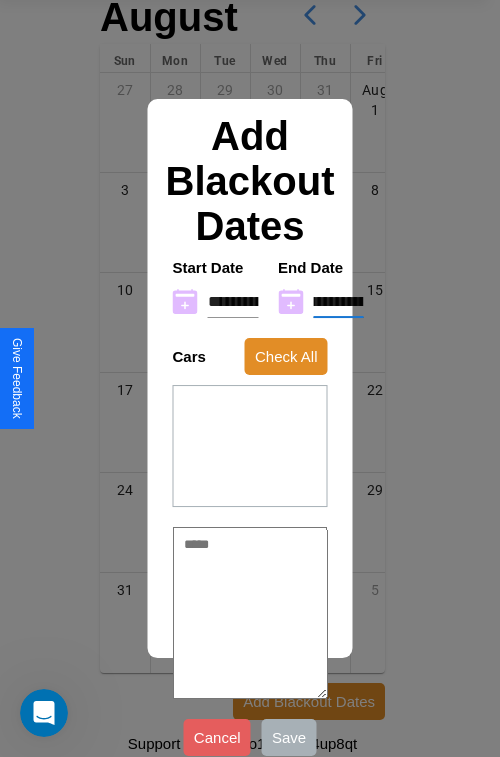 type on "**********" 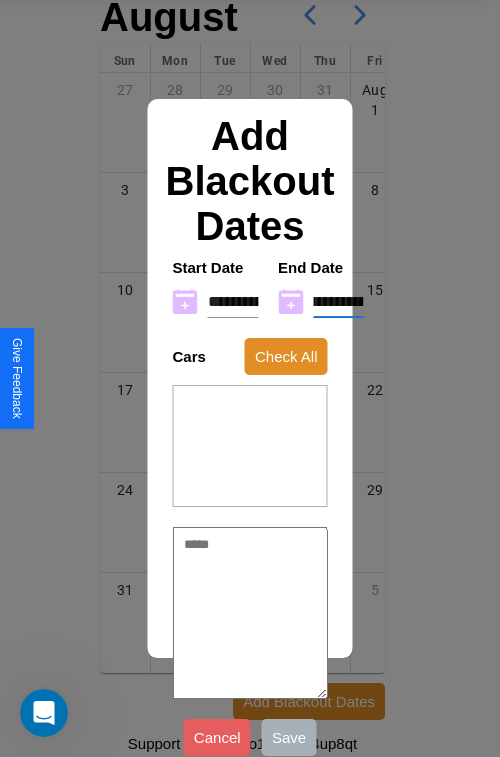 type on "*" 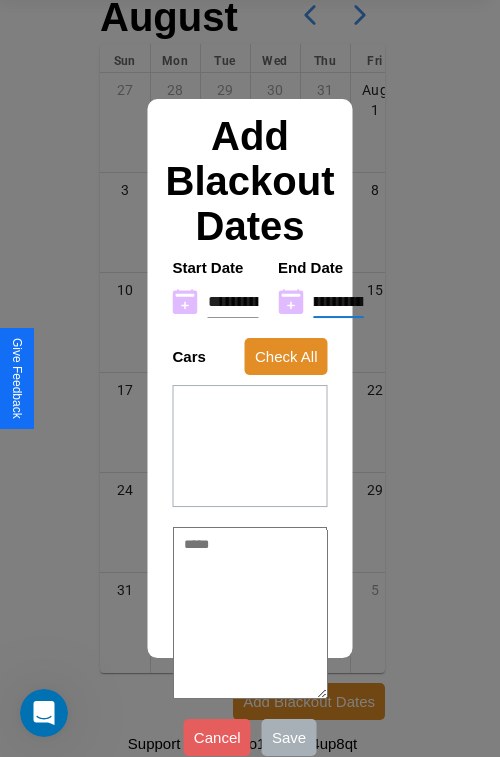 type on "**********" 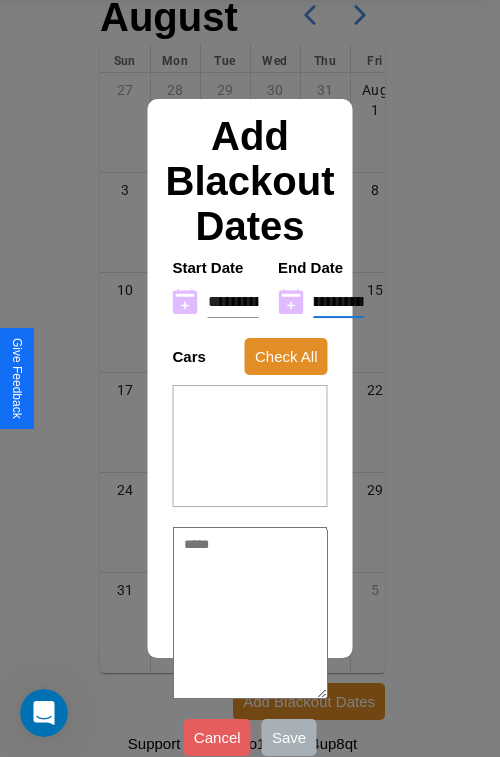 type on "*" 